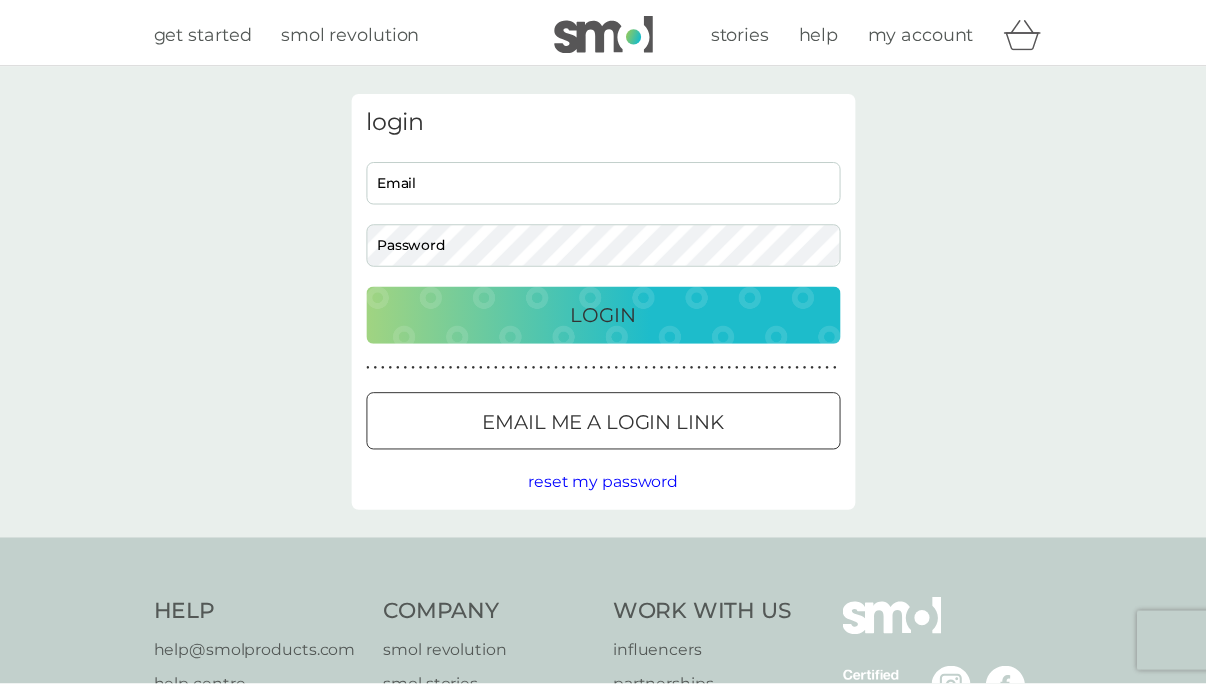 scroll, scrollTop: 0, scrollLeft: 0, axis: both 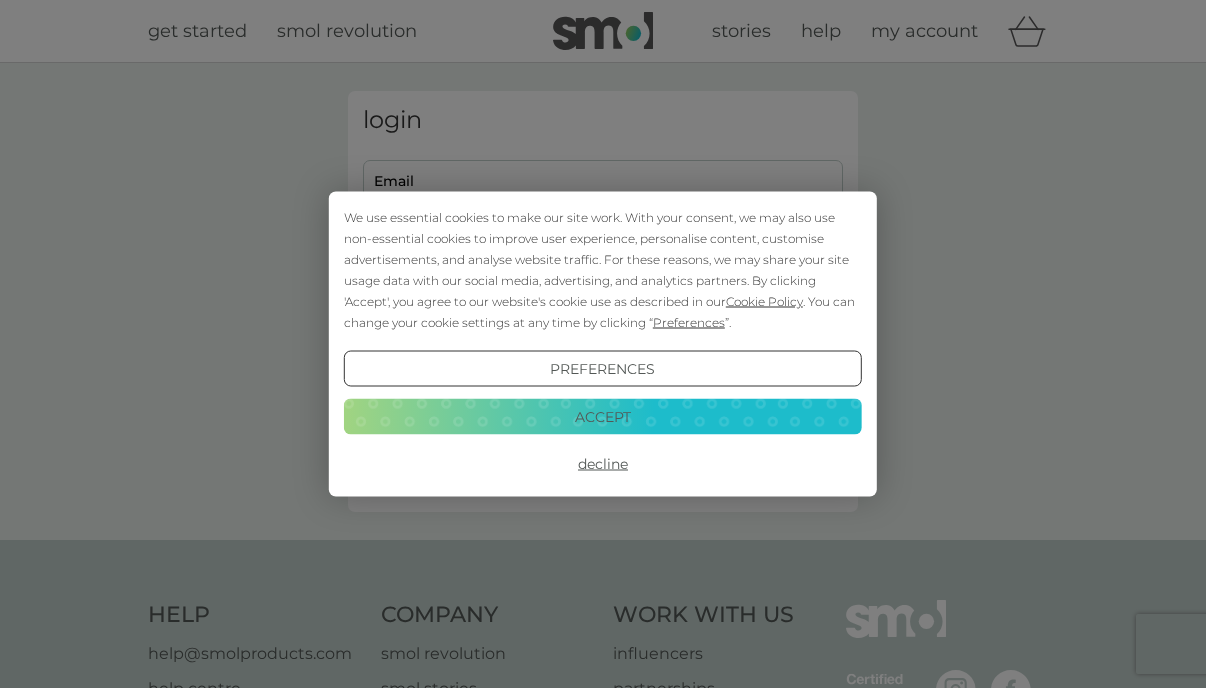 click on "Accept" at bounding box center (603, 416) 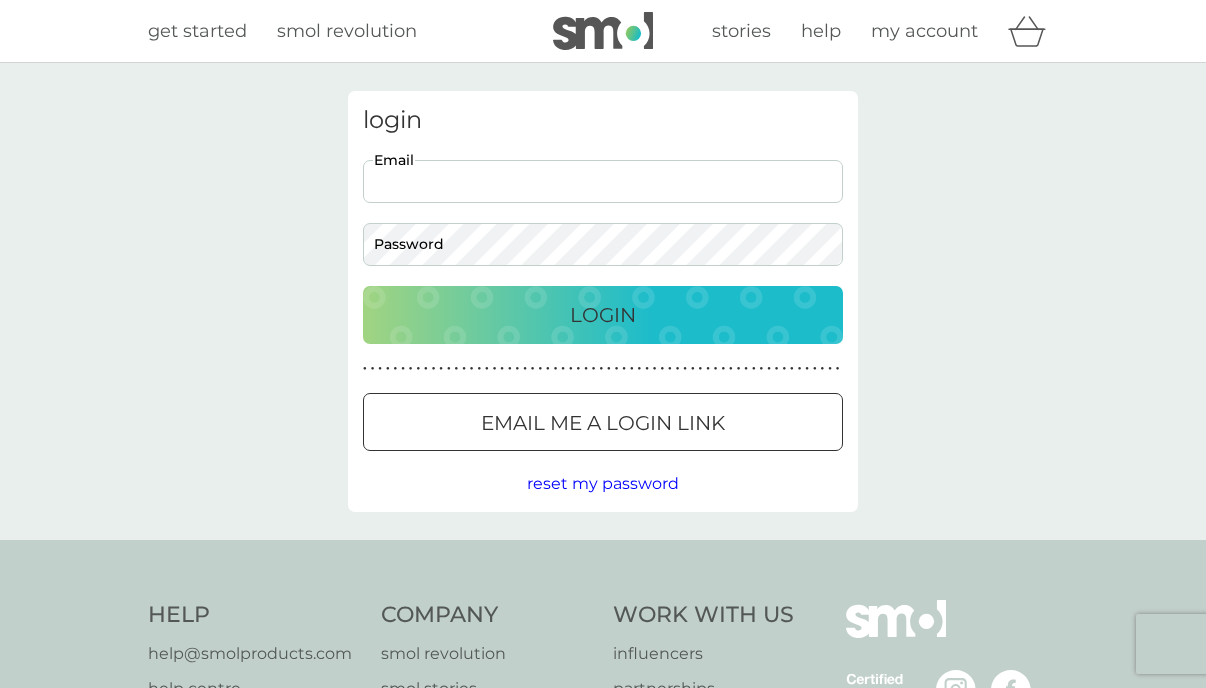 click on "Email" at bounding box center [603, 181] 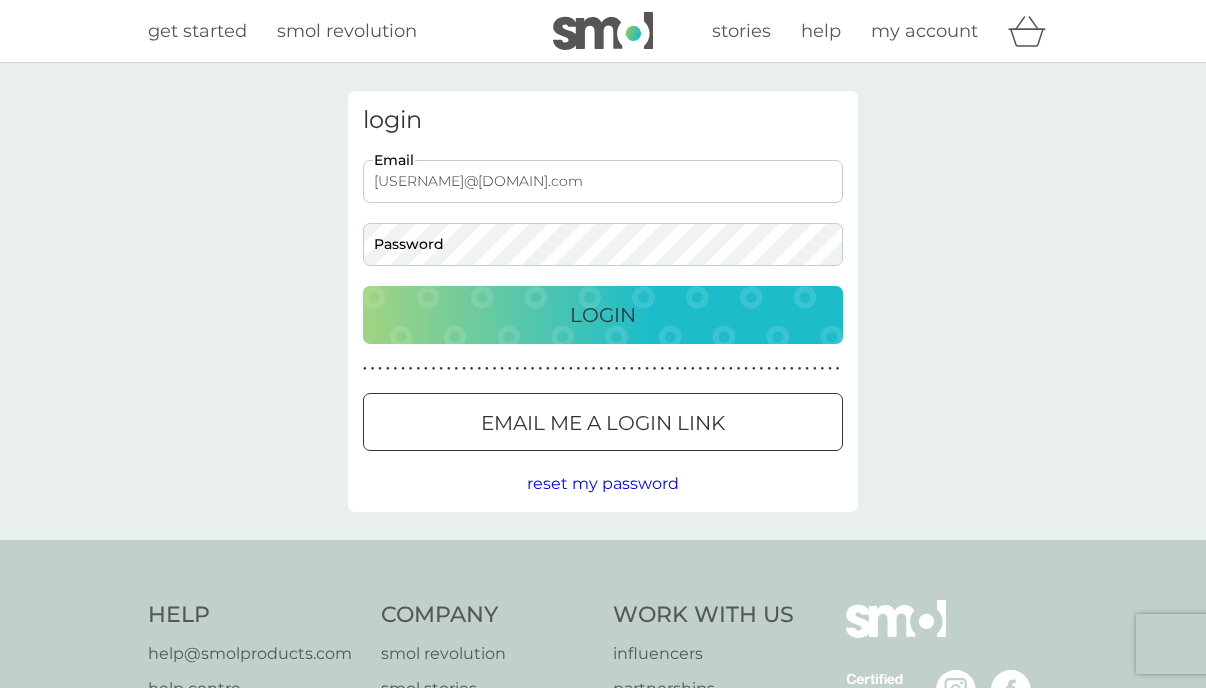 type on "lisacross09@hotmail.co.uk" 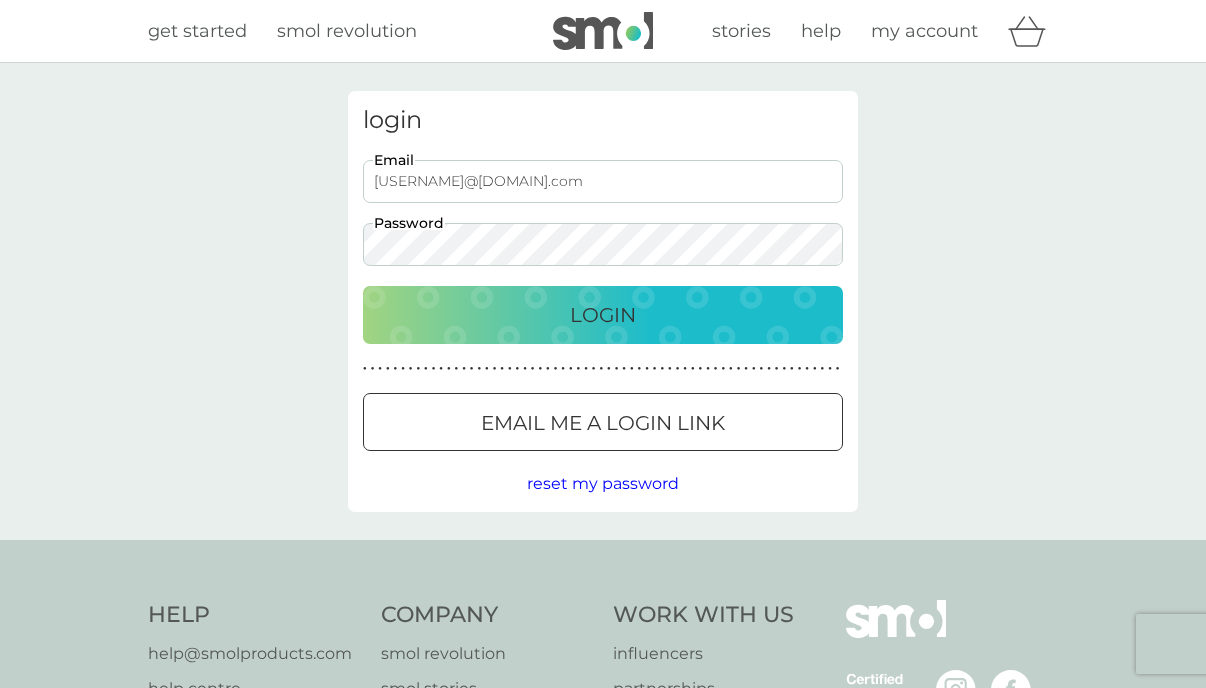 click on "Login" at bounding box center [603, 315] 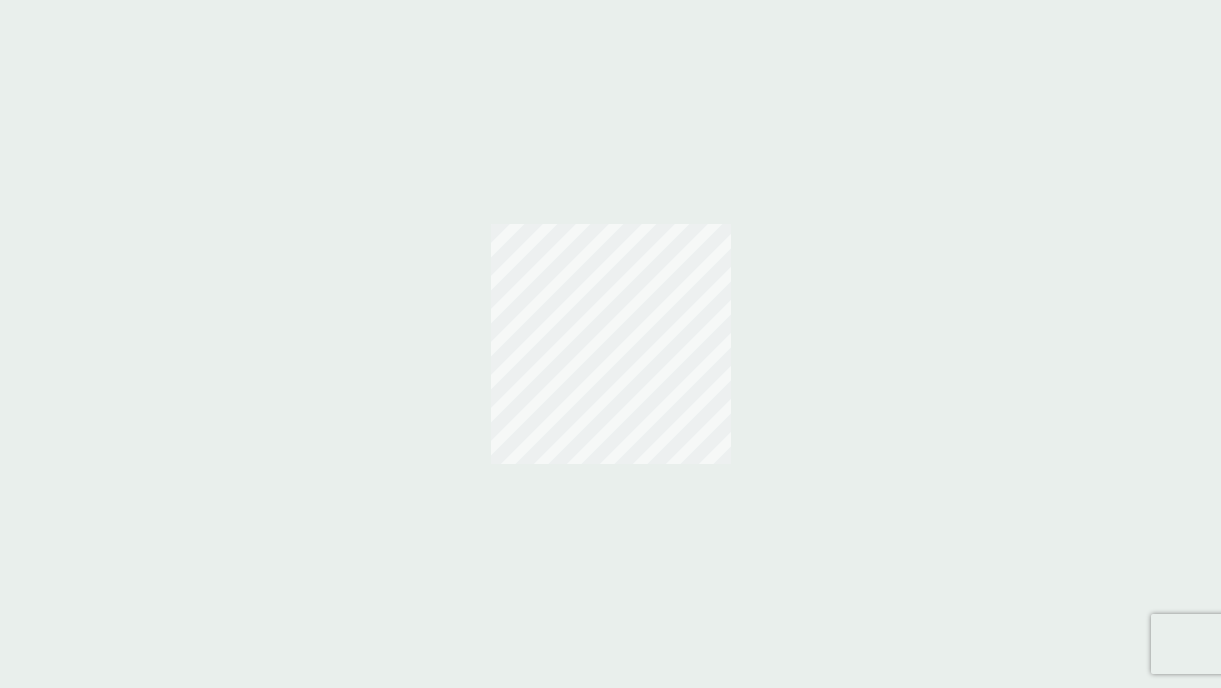 scroll, scrollTop: 0, scrollLeft: 0, axis: both 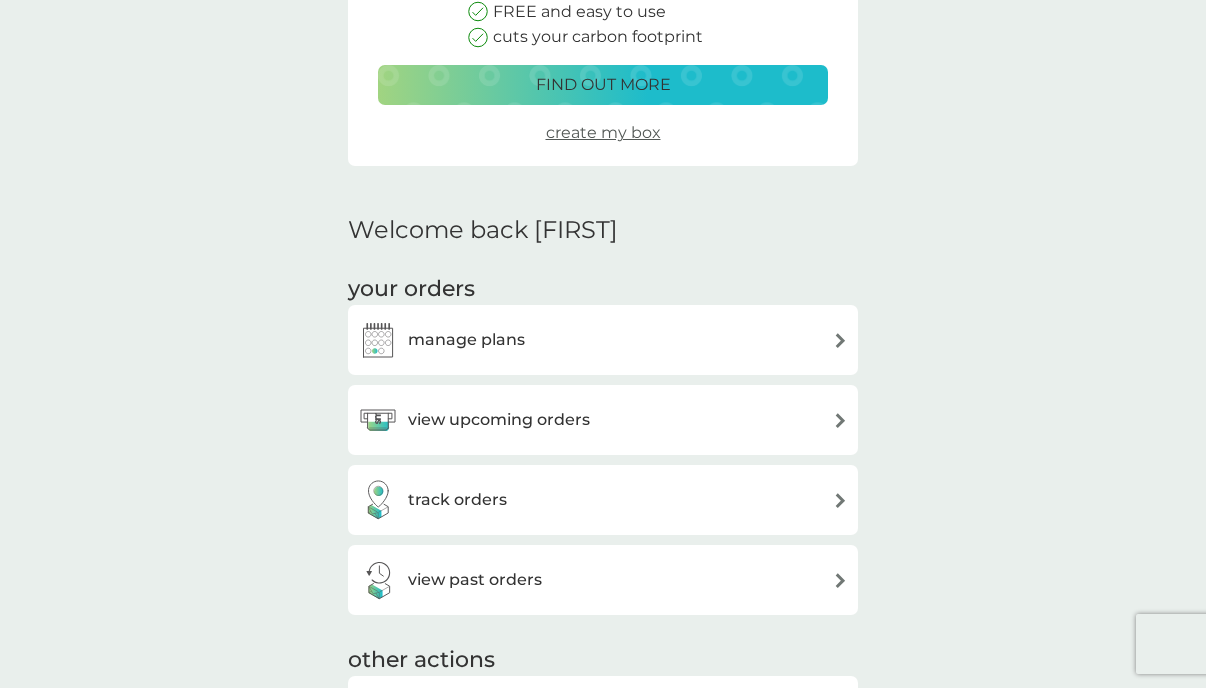 click on "view upcoming orders" at bounding box center (603, 420) 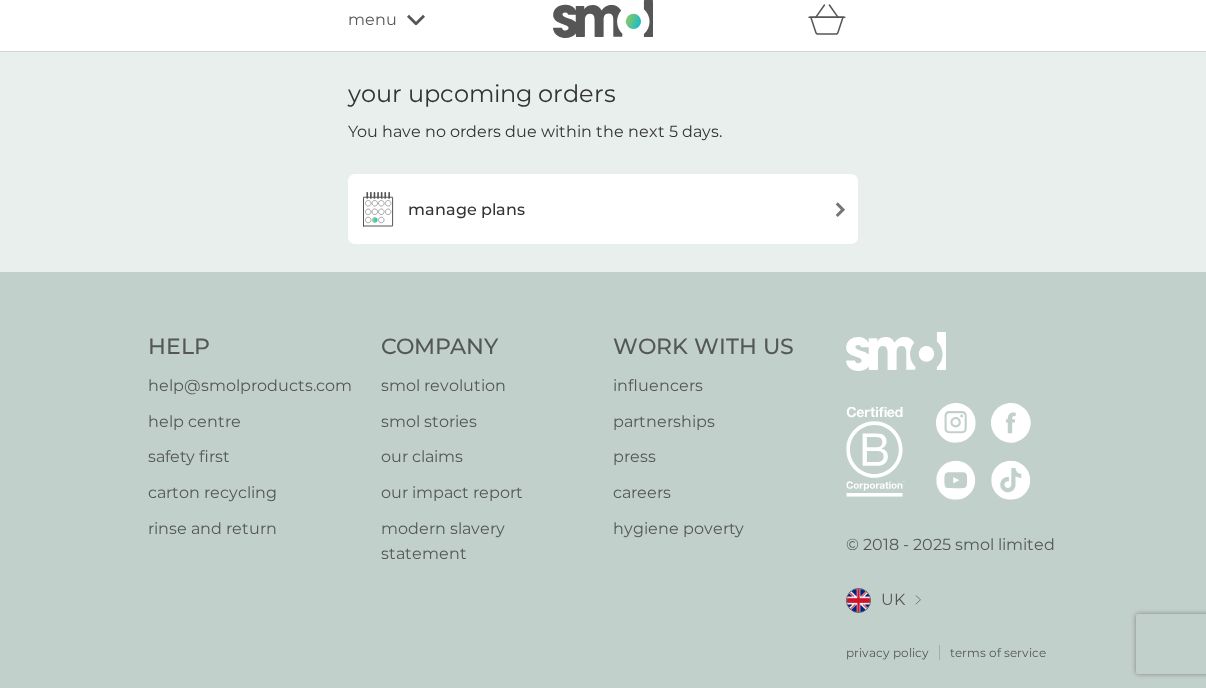 scroll, scrollTop: 0, scrollLeft: 0, axis: both 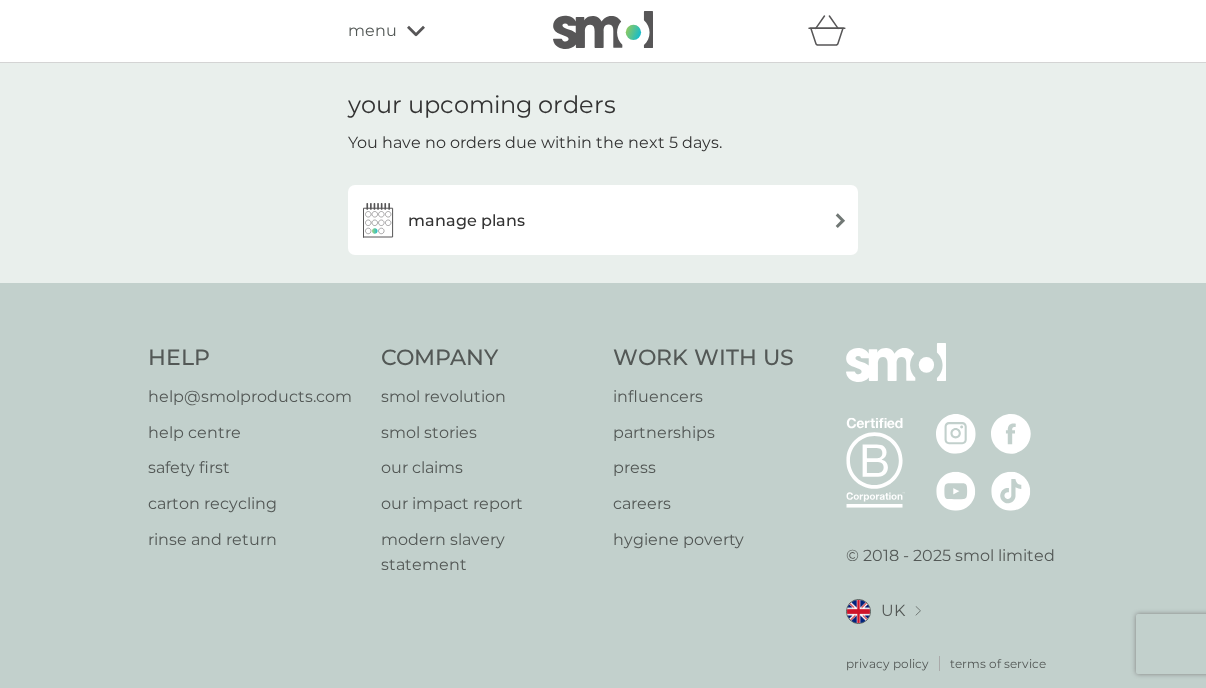 click at bounding box center (840, 220) 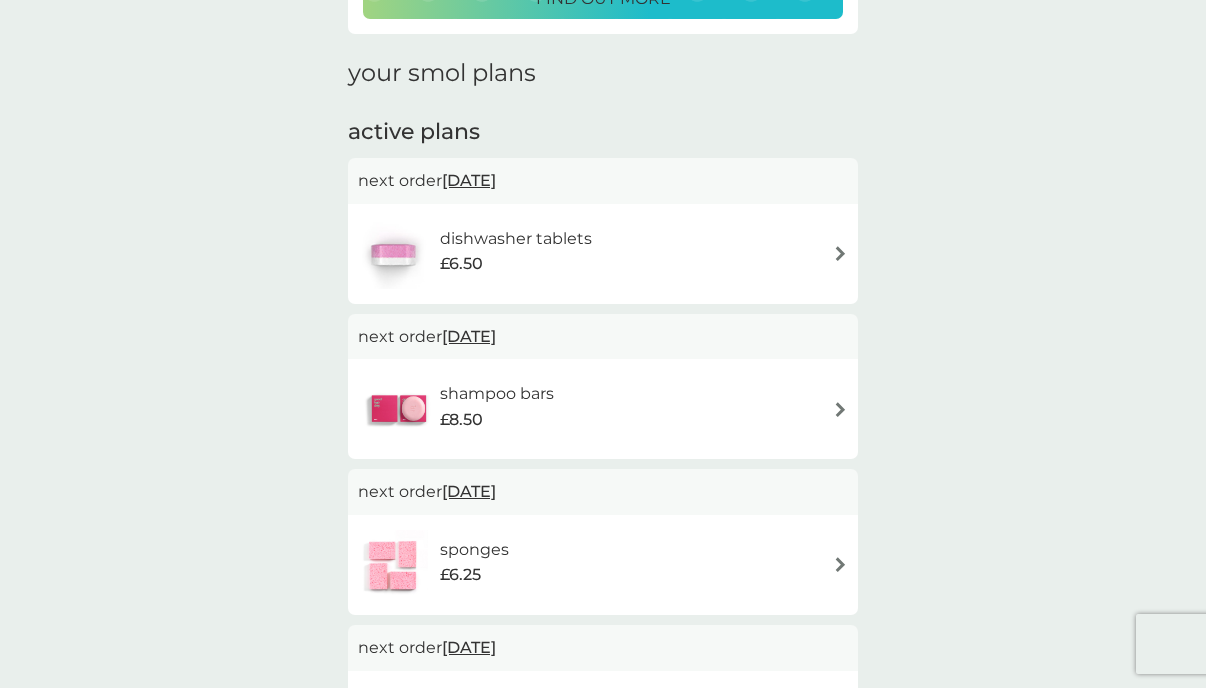 scroll, scrollTop: 244, scrollLeft: 0, axis: vertical 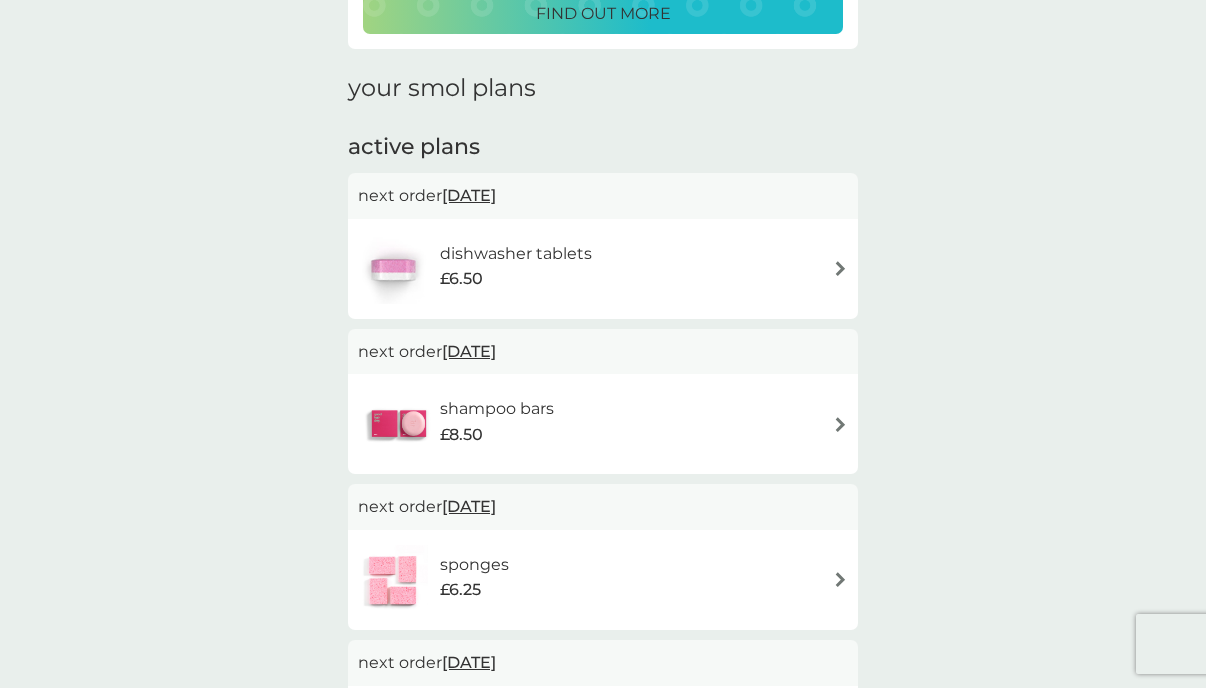 click at bounding box center (840, 268) 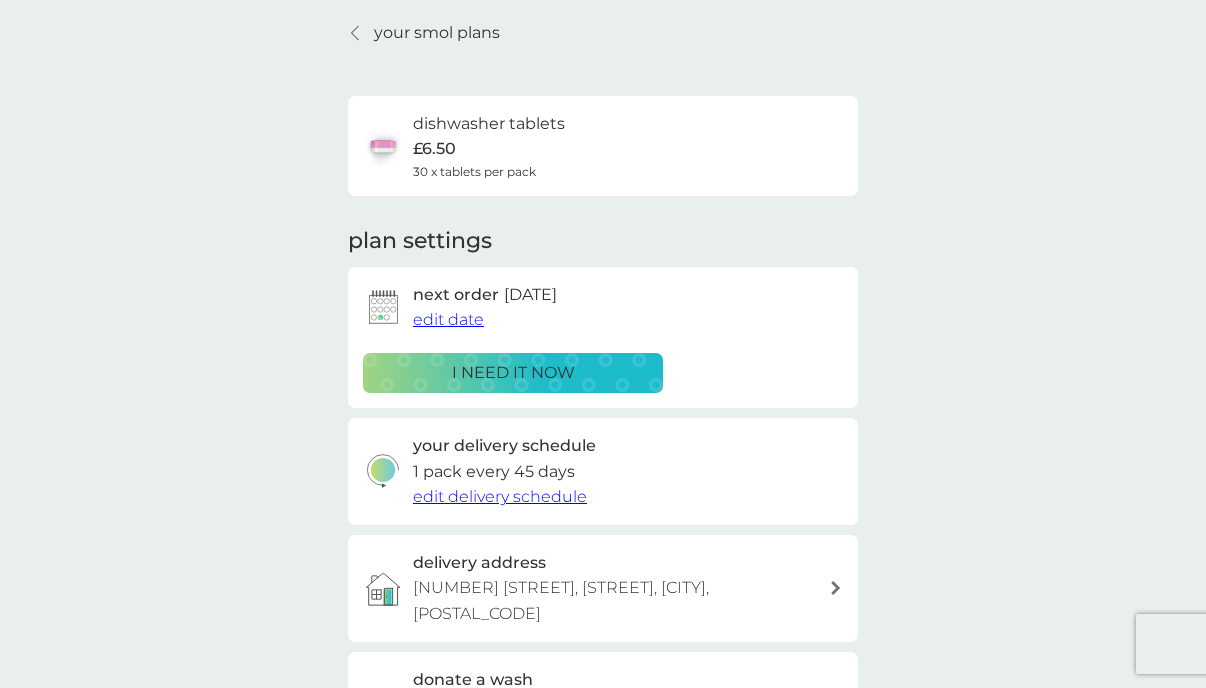 scroll, scrollTop: 92, scrollLeft: 0, axis: vertical 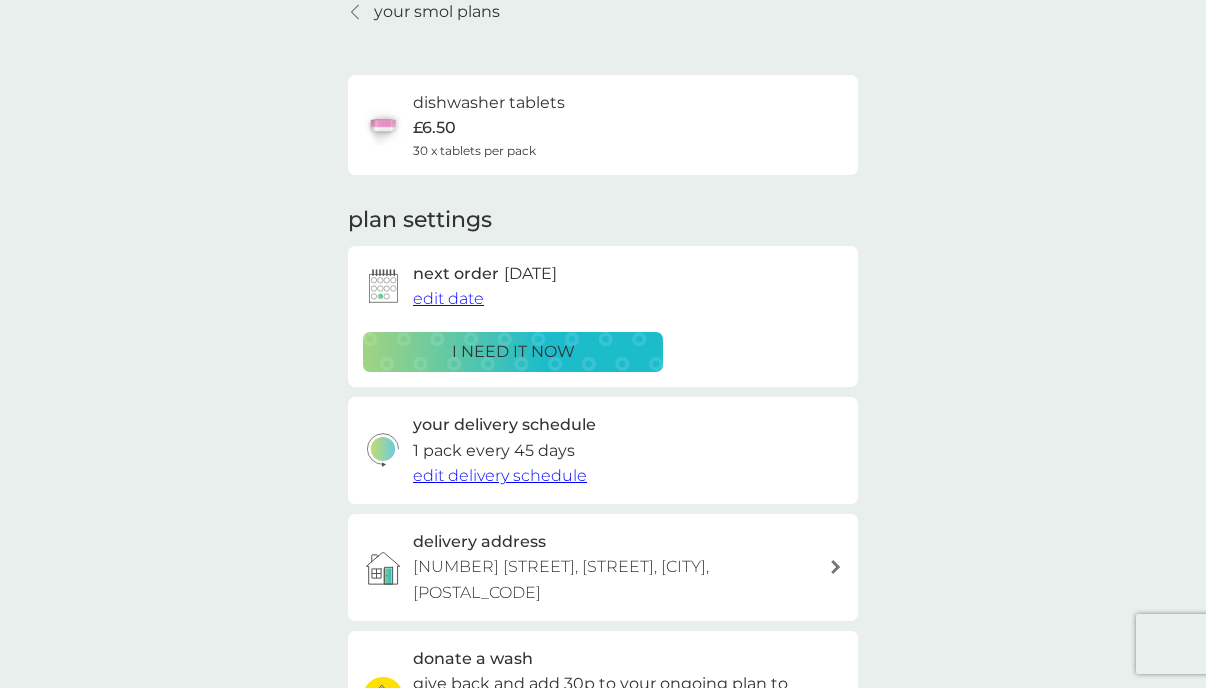 click on "i need it now" at bounding box center [513, 352] 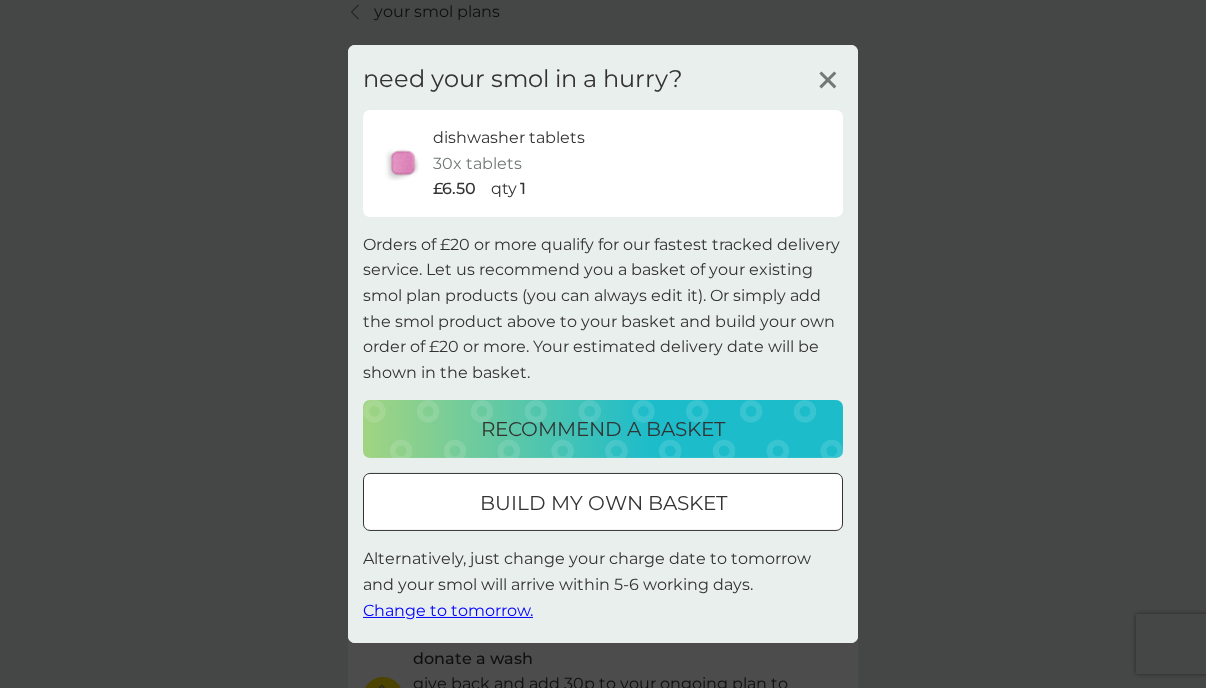 click on "build my own basket" at bounding box center (603, 503) 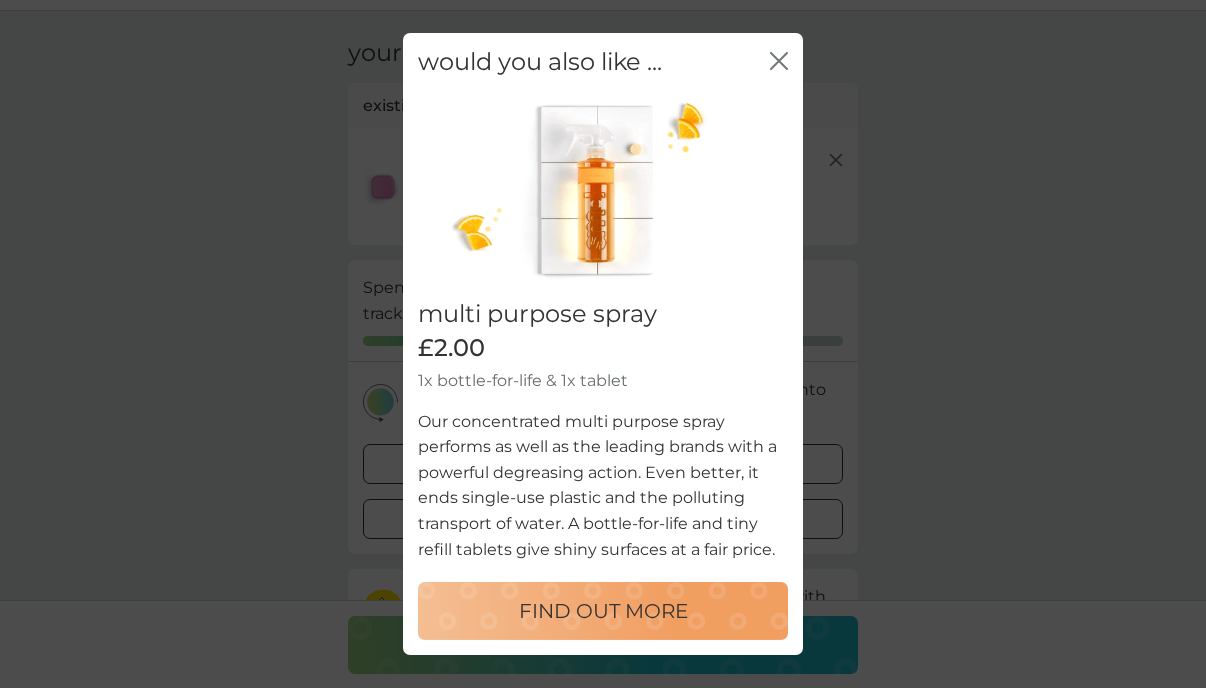 scroll, scrollTop: 68, scrollLeft: 0, axis: vertical 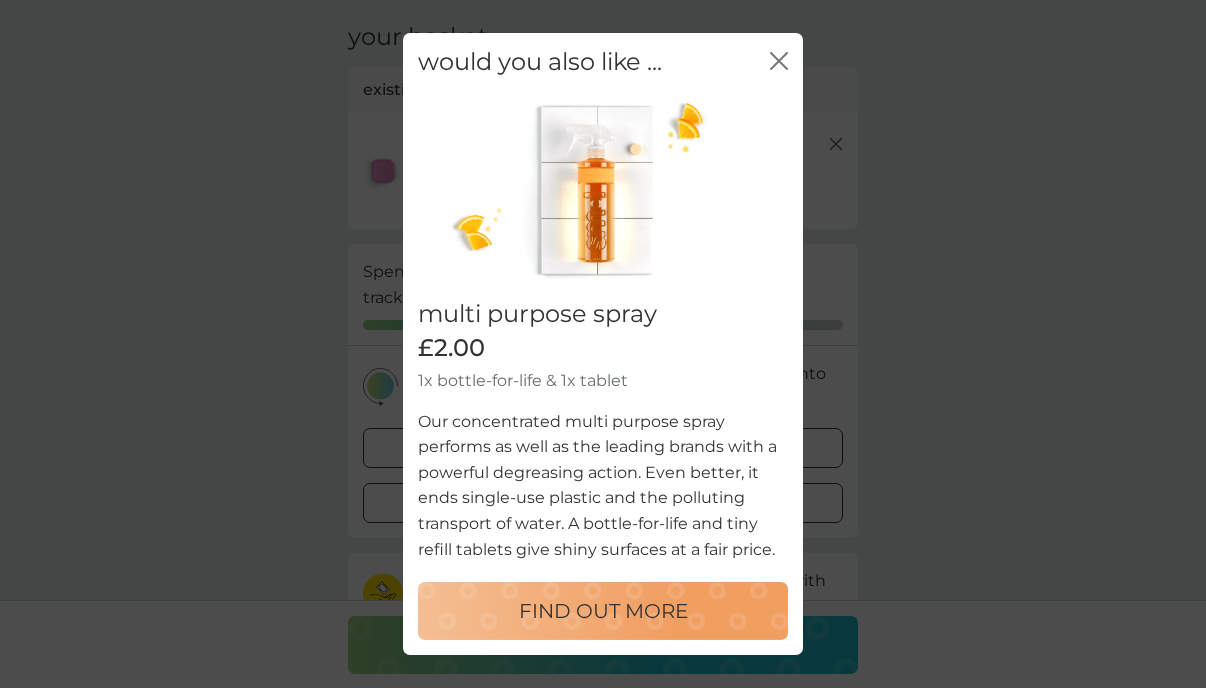 click on "FIND OUT MORE" at bounding box center (603, 611) 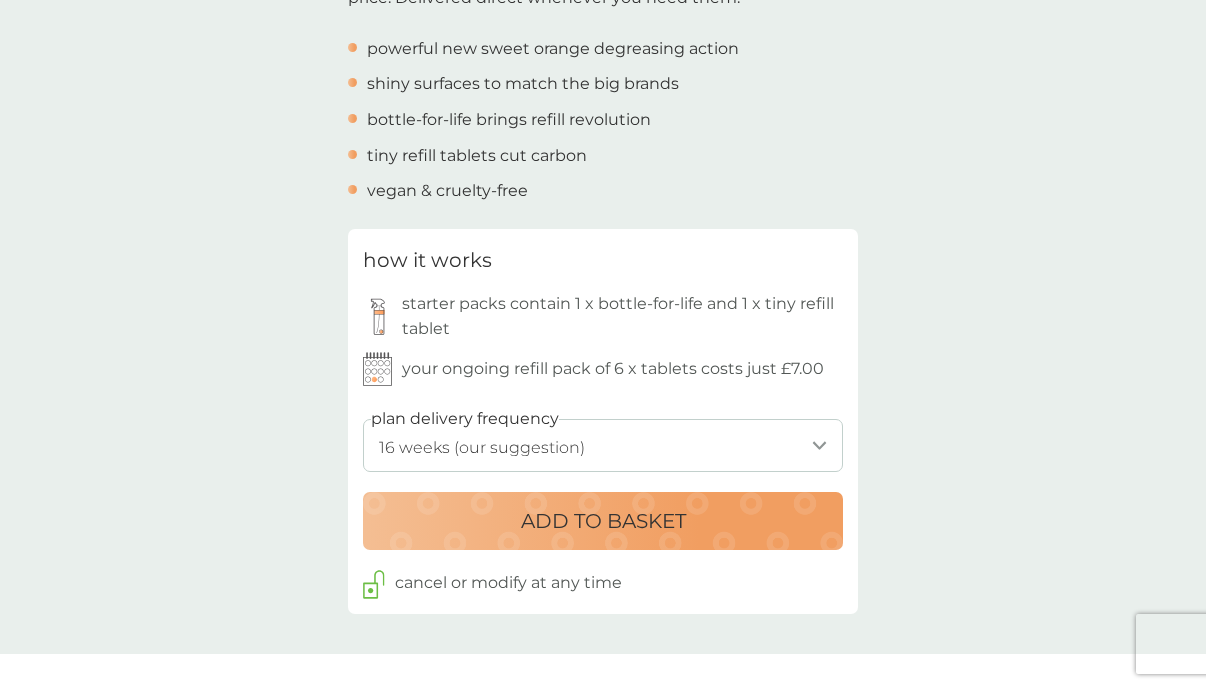 scroll, scrollTop: 800, scrollLeft: 0, axis: vertical 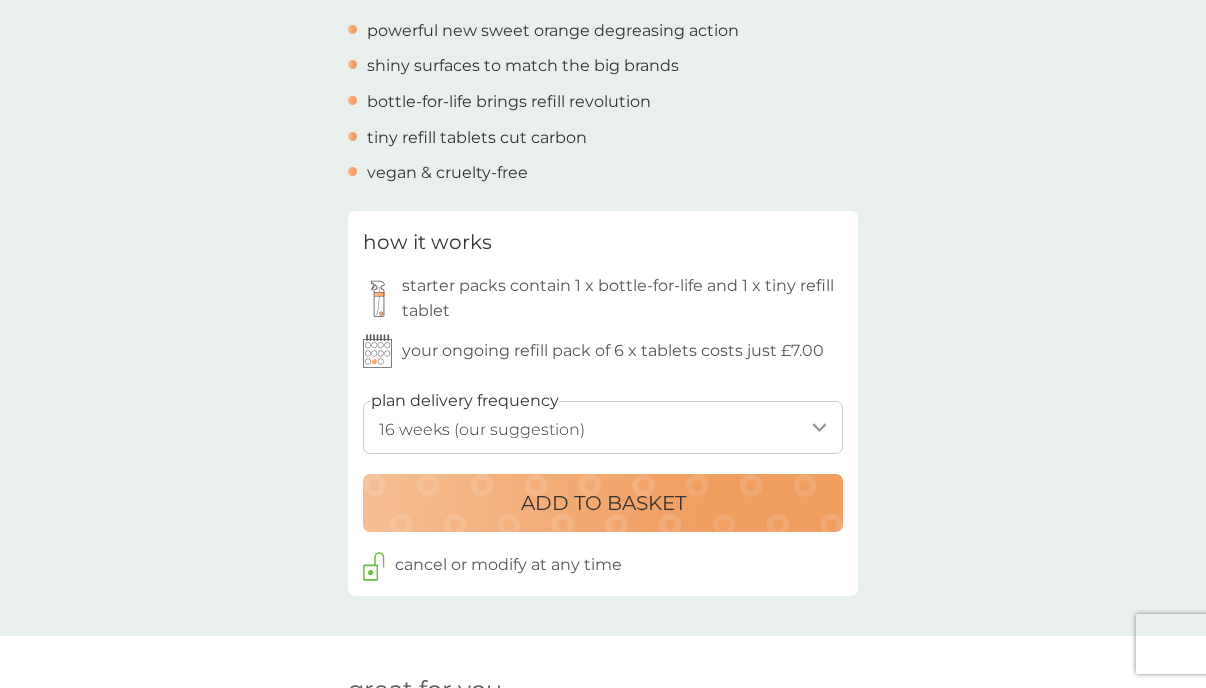 click on "ADD TO BASKET" at bounding box center [603, 503] 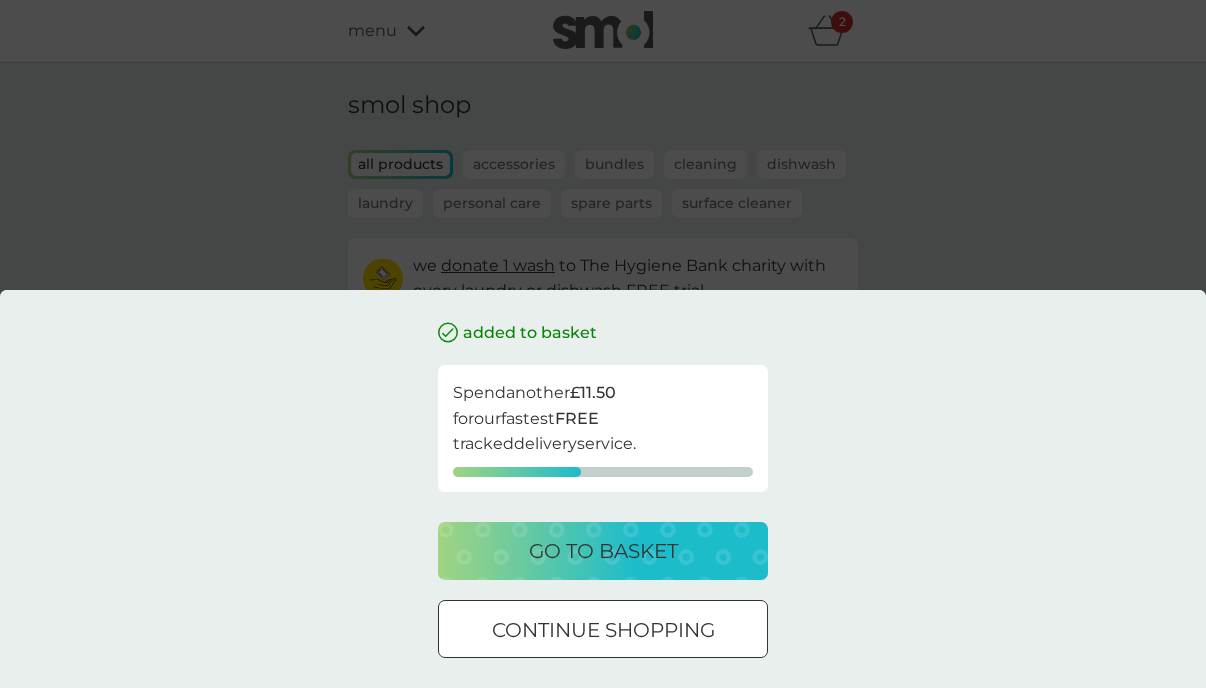 scroll, scrollTop: 10, scrollLeft: 0, axis: vertical 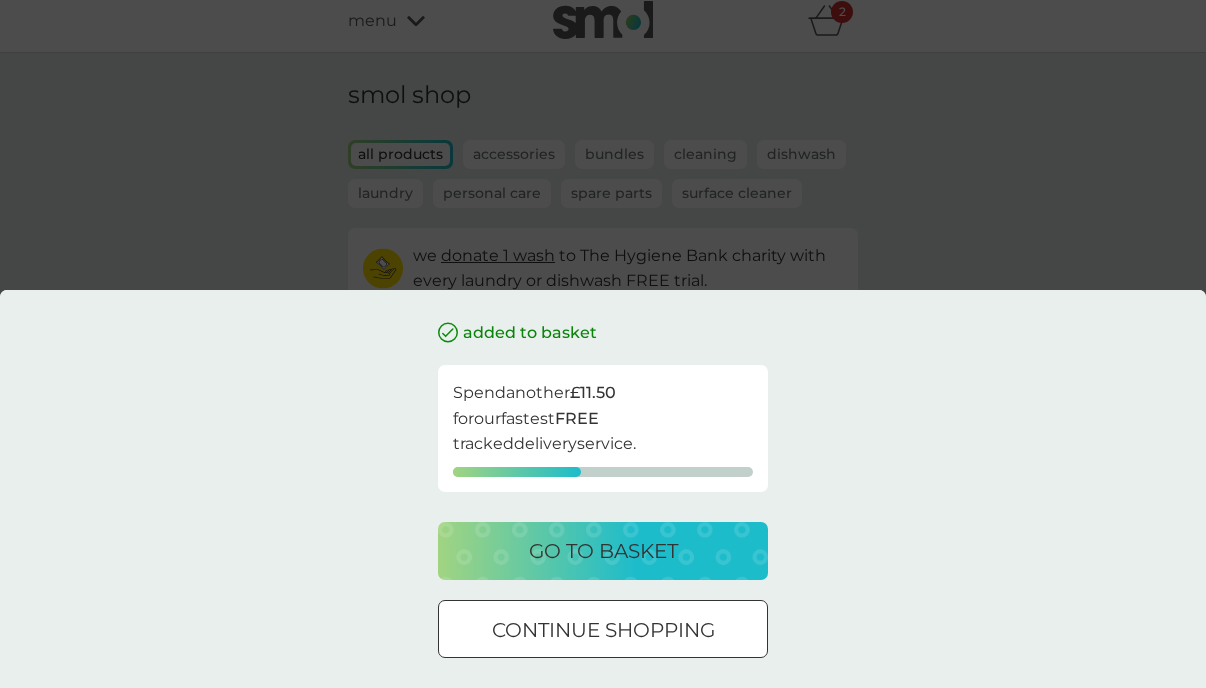 click at bounding box center [603, 630] 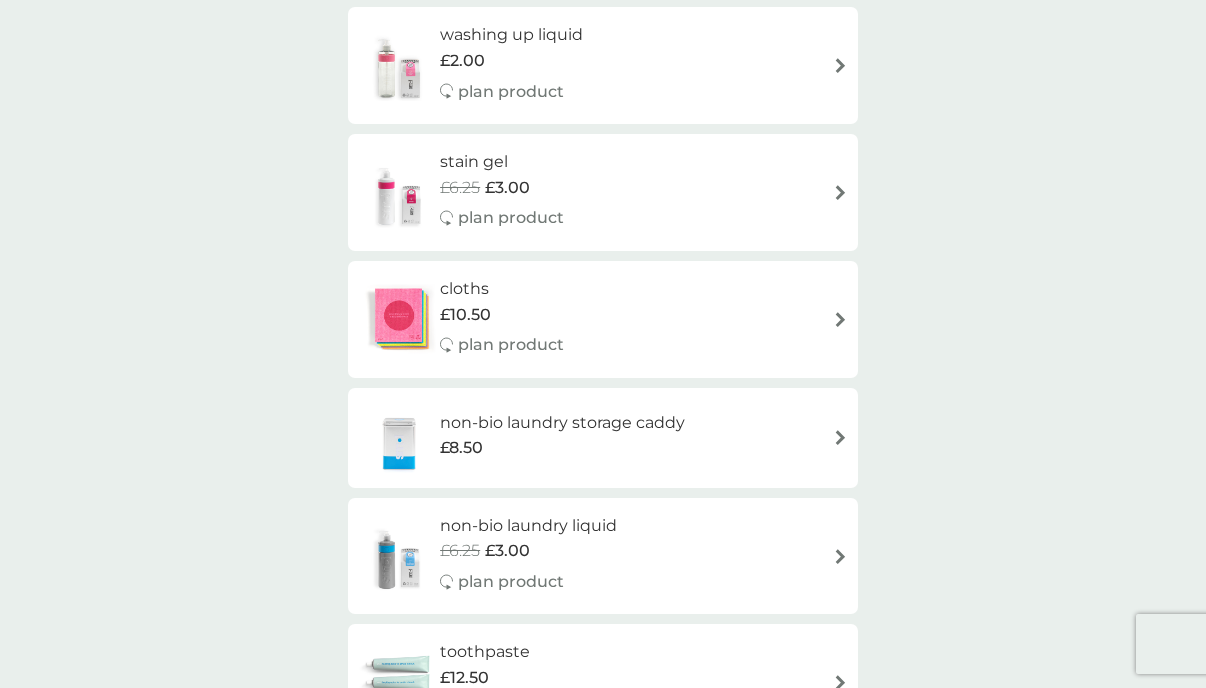 scroll, scrollTop: 1957, scrollLeft: 0, axis: vertical 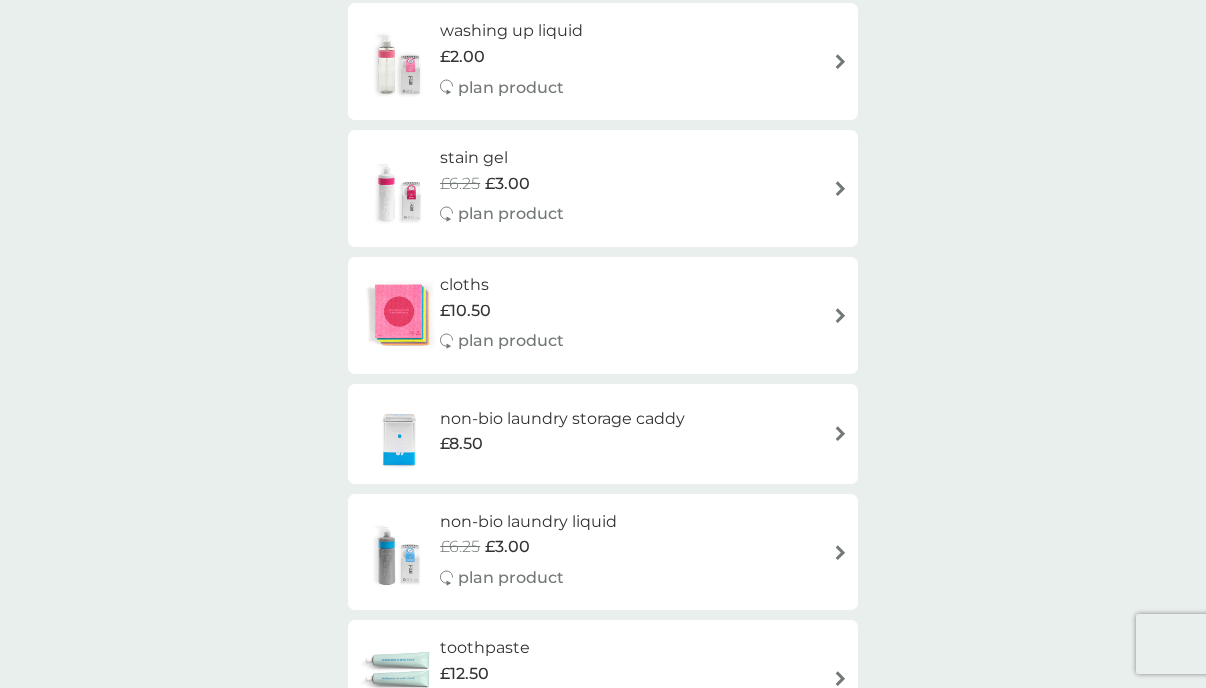 click on "non-bio laundry storage caddy" at bounding box center [562, 419] 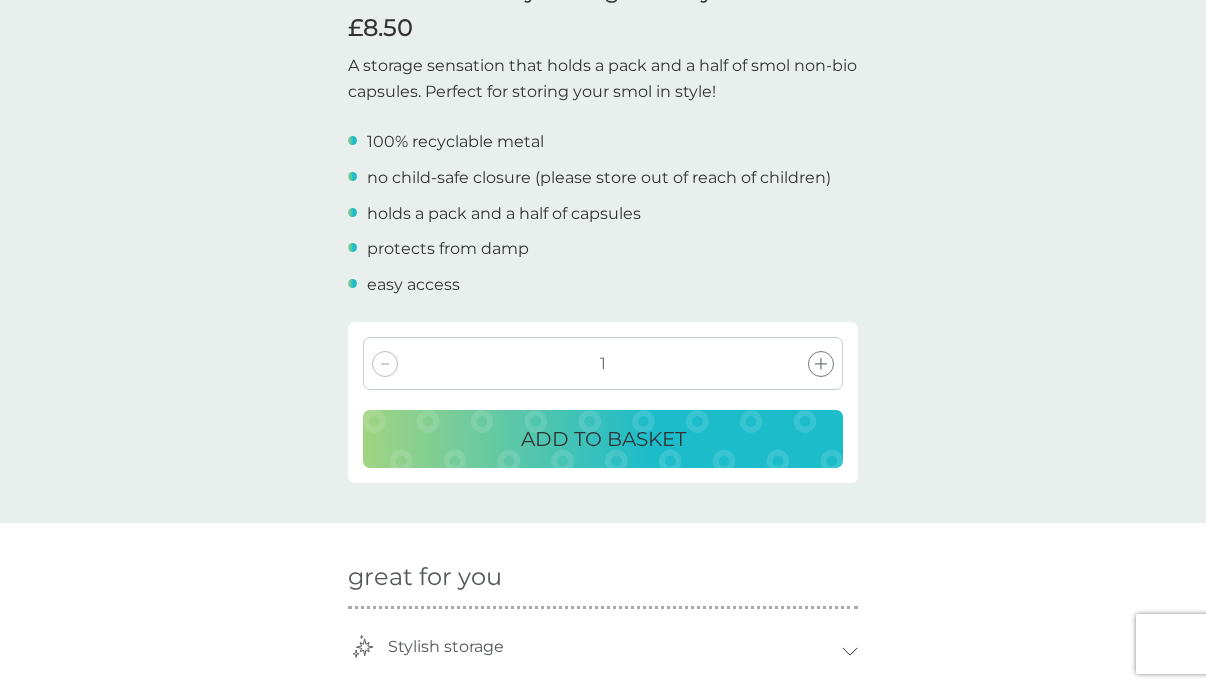 scroll, scrollTop: 571, scrollLeft: 0, axis: vertical 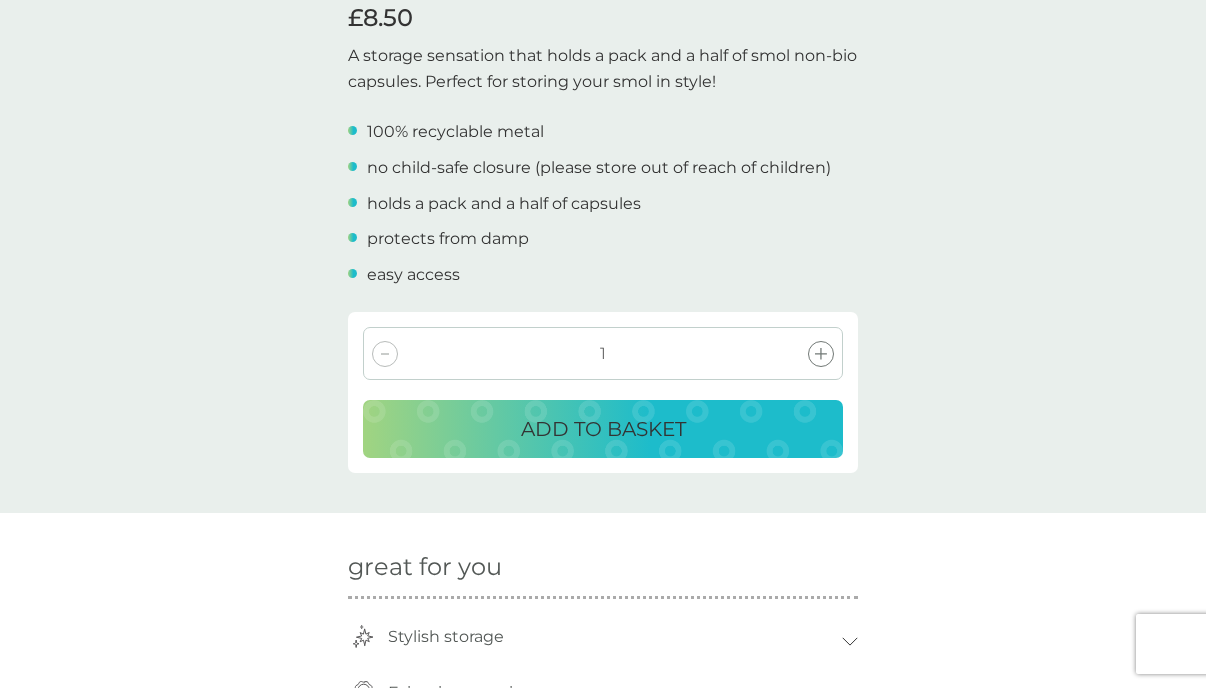 click on "ADD TO BASKET" at bounding box center [603, 429] 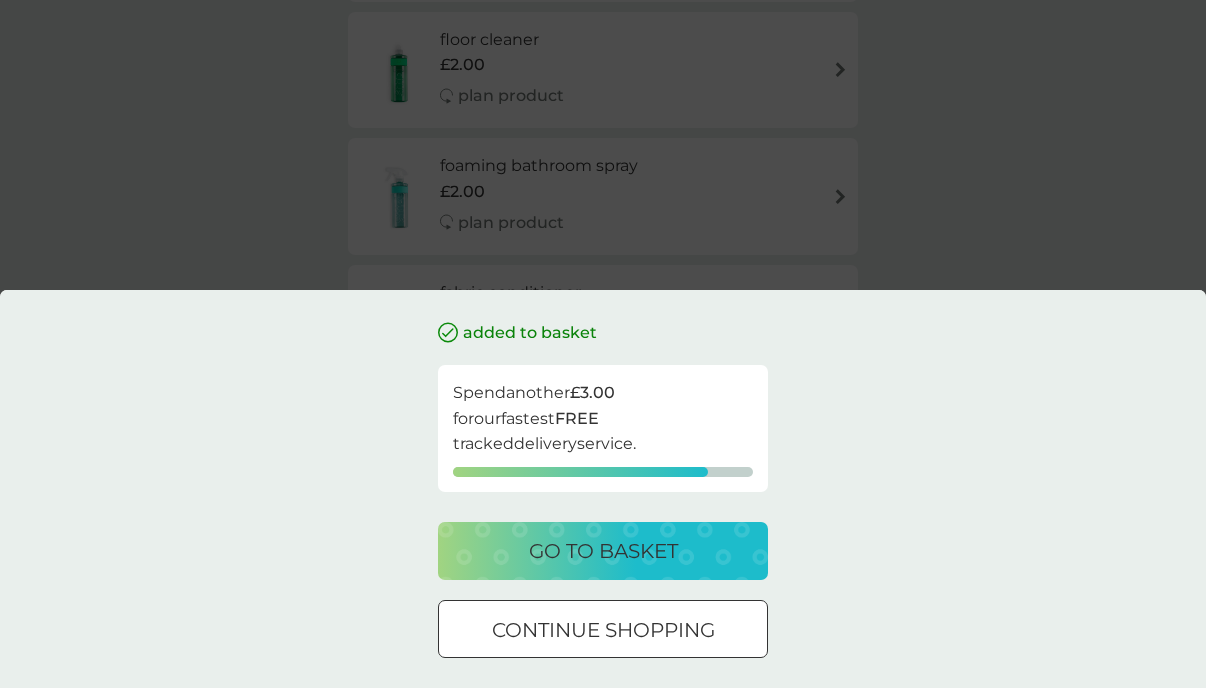 scroll, scrollTop: 0, scrollLeft: 0, axis: both 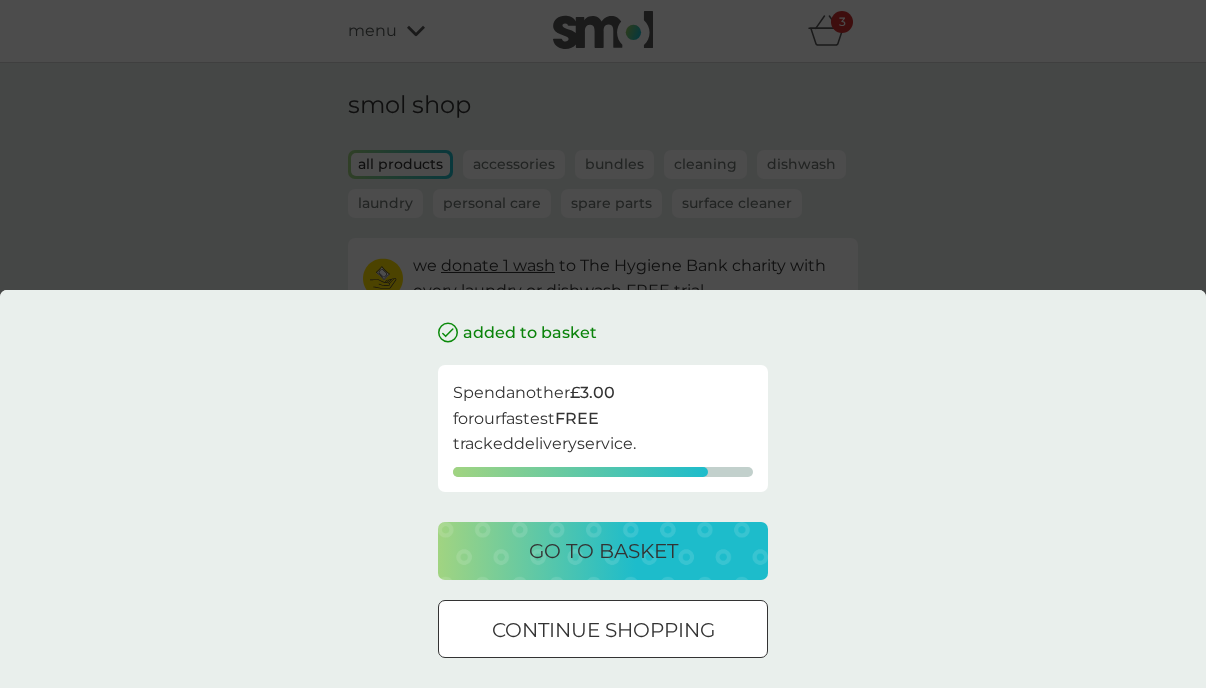 click on "go to basket" at bounding box center [603, 551] 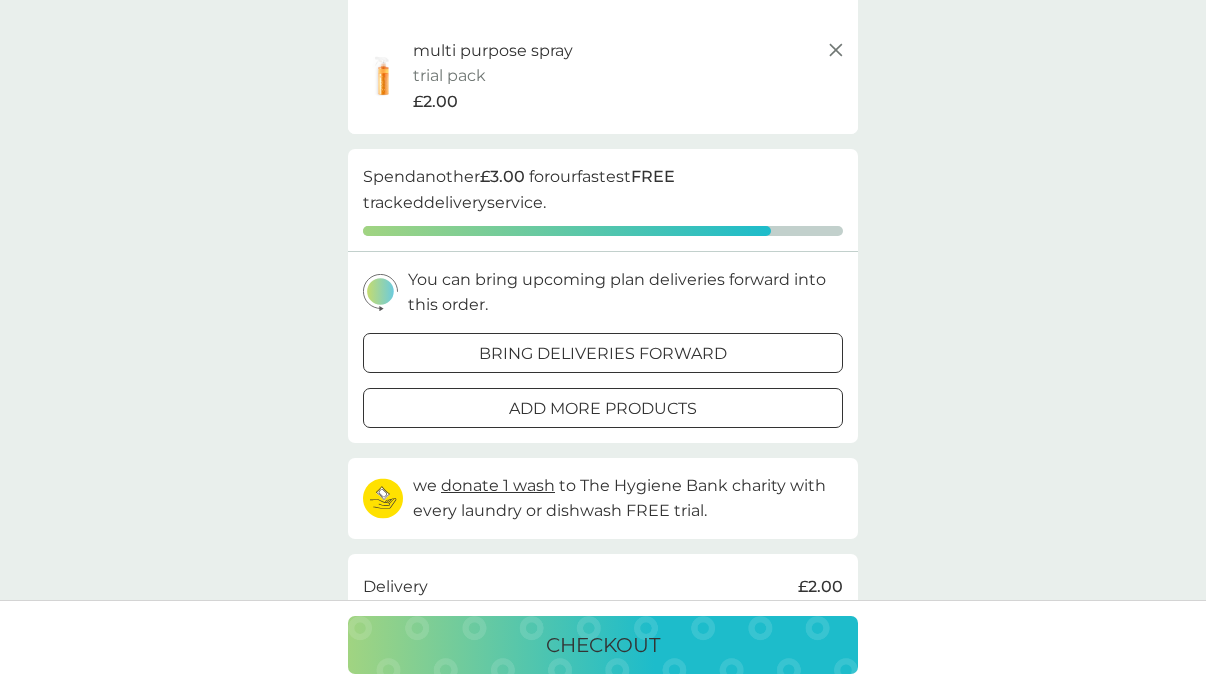scroll, scrollTop: 426, scrollLeft: 0, axis: vertical 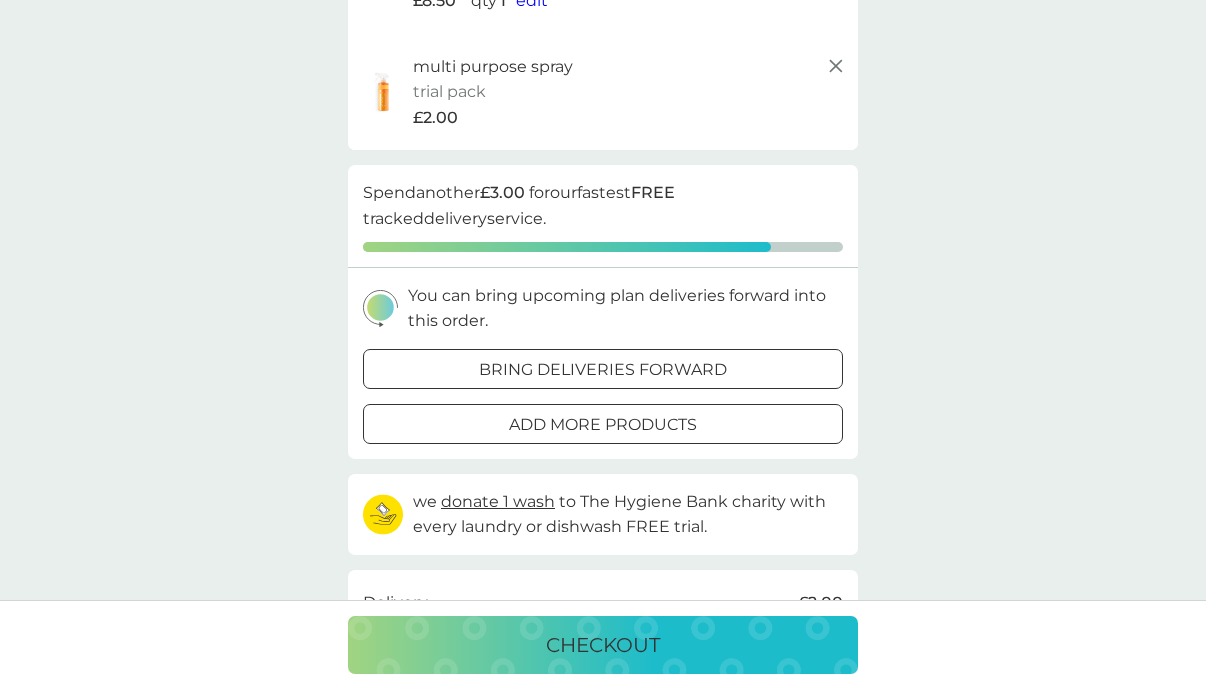 click on "bring deliveries forward" at bounding box center (603, 370) 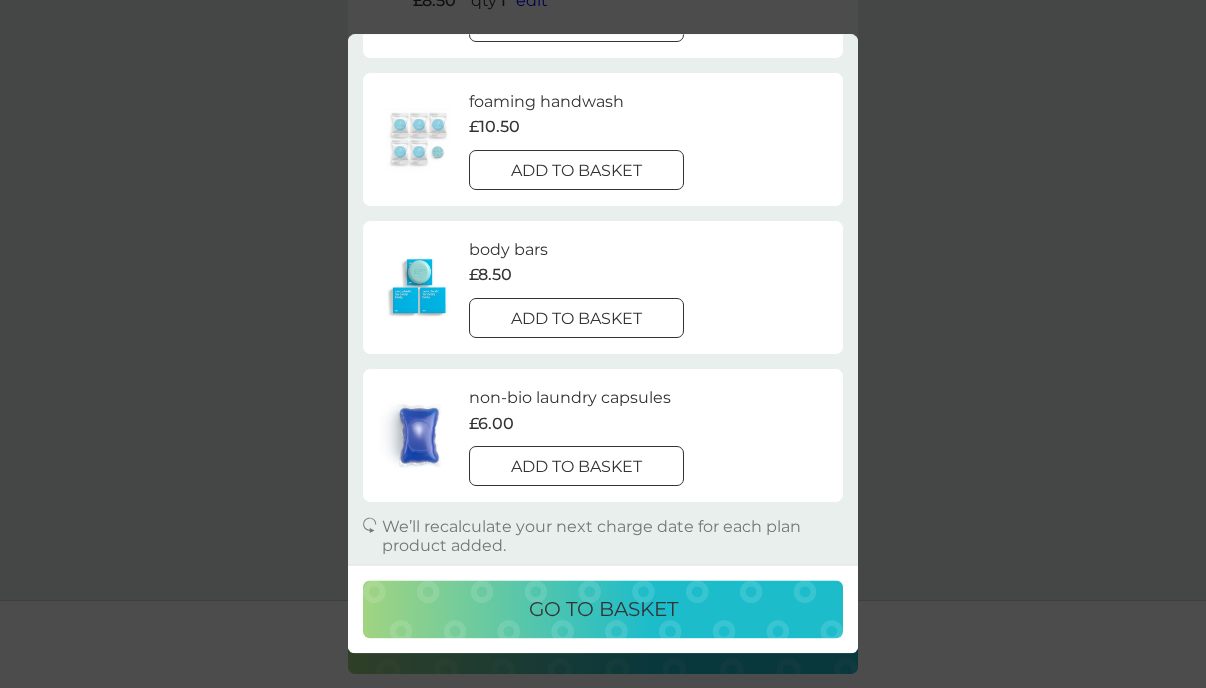 scroll, scrollTop: 571, scrollLeft: 0, axis: vertical 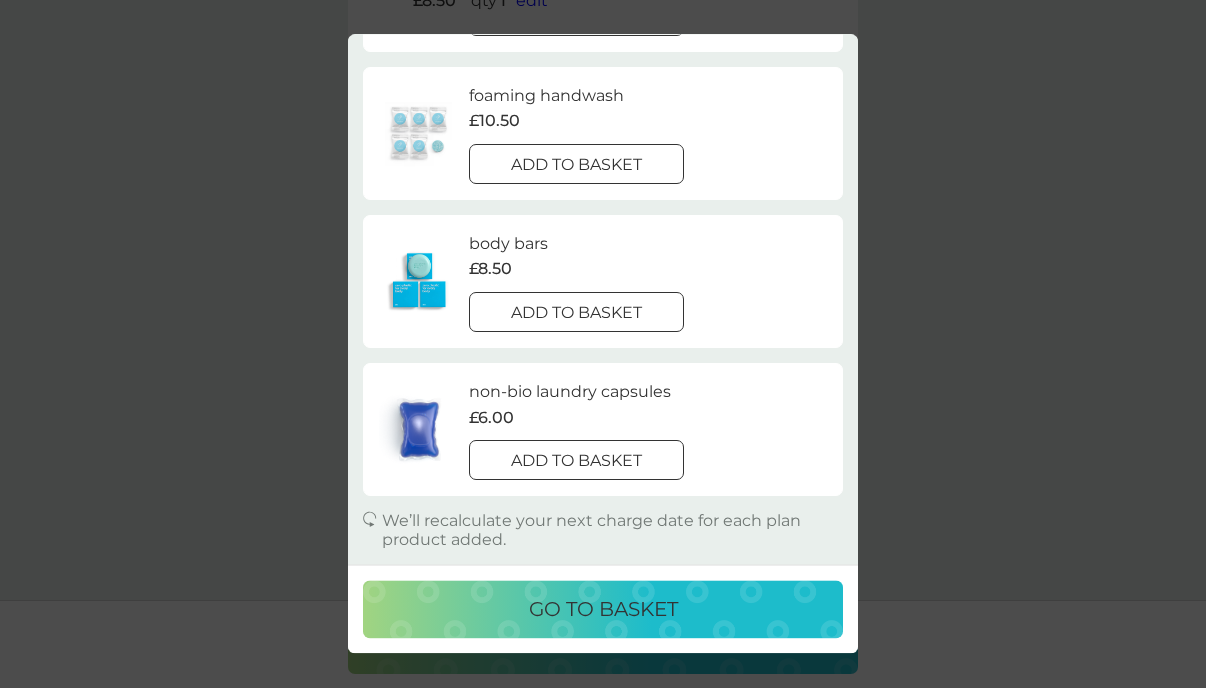 click on "add to basket" at bounding box center (576, 313) 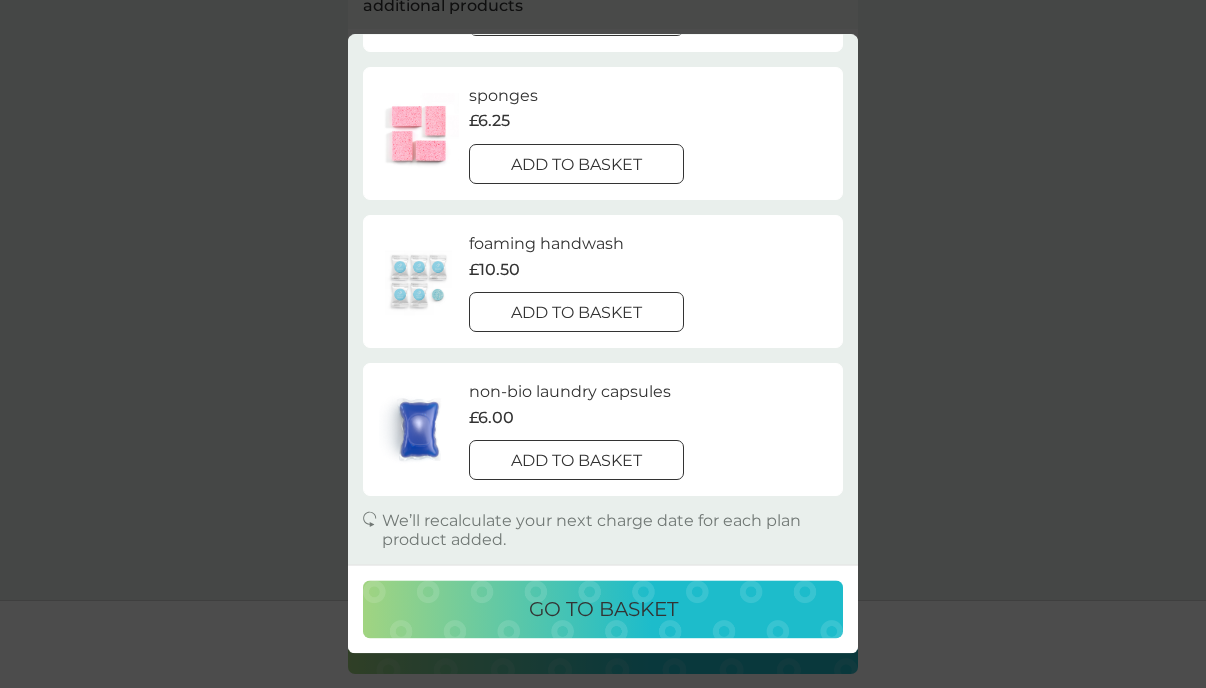 scroll, scrollTop: 548, scrollLeft: 0, axis: vertical 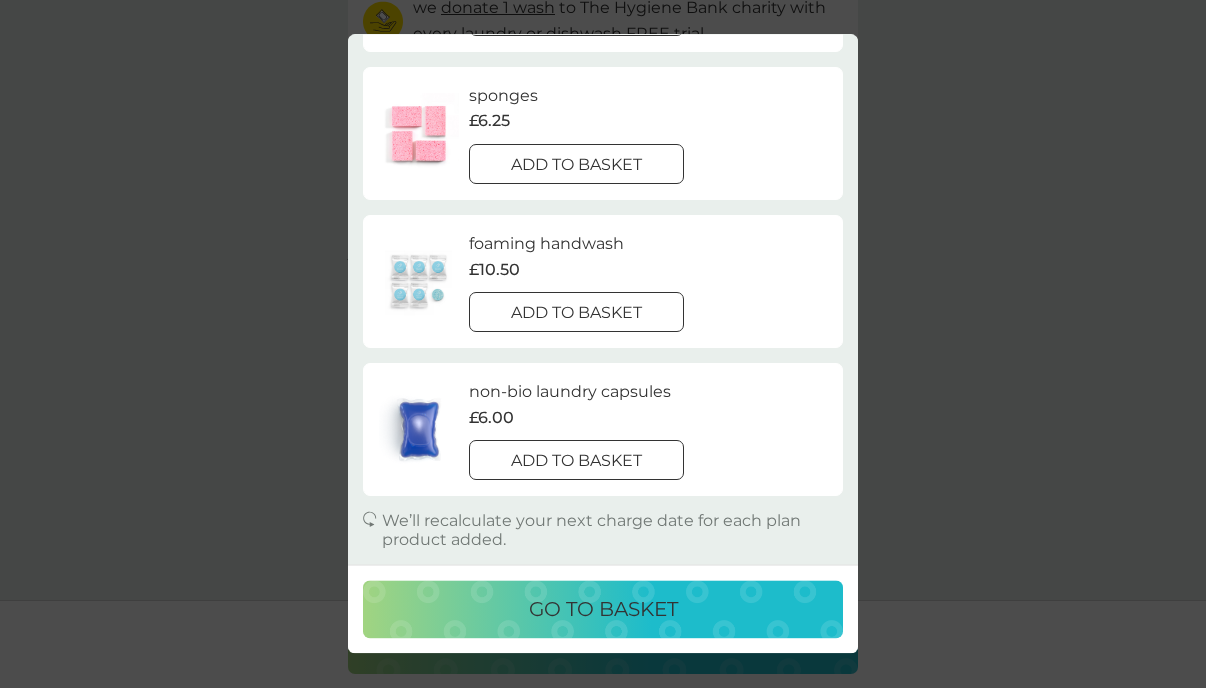 click on "go to basket" at bounding box center [603, 610] 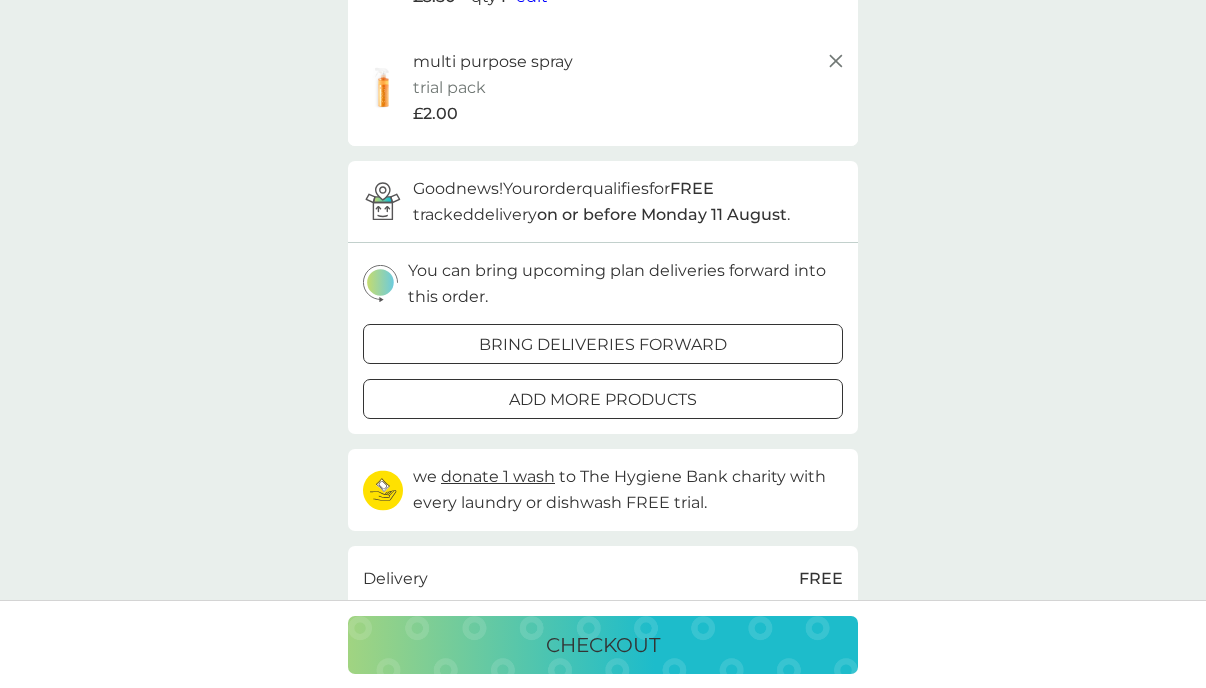 scroll, scrollTop: 549, scrollLeft: 0, axis: vertical 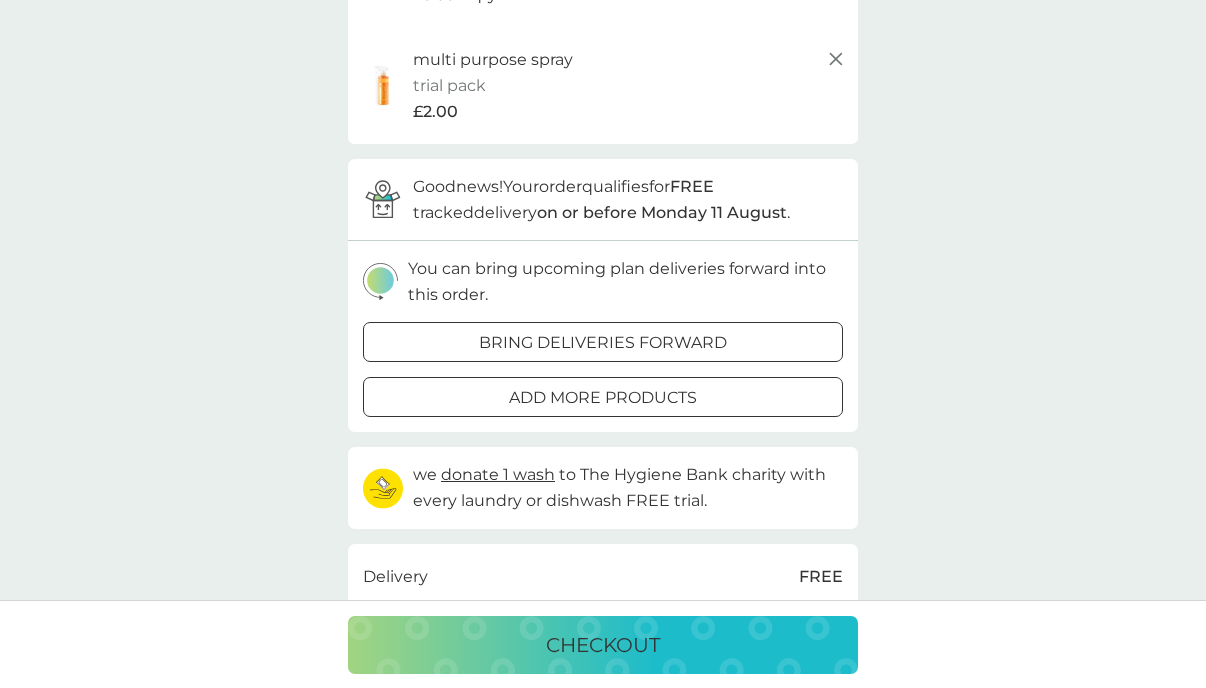click on "checkout" at bounding box center [603, 645] 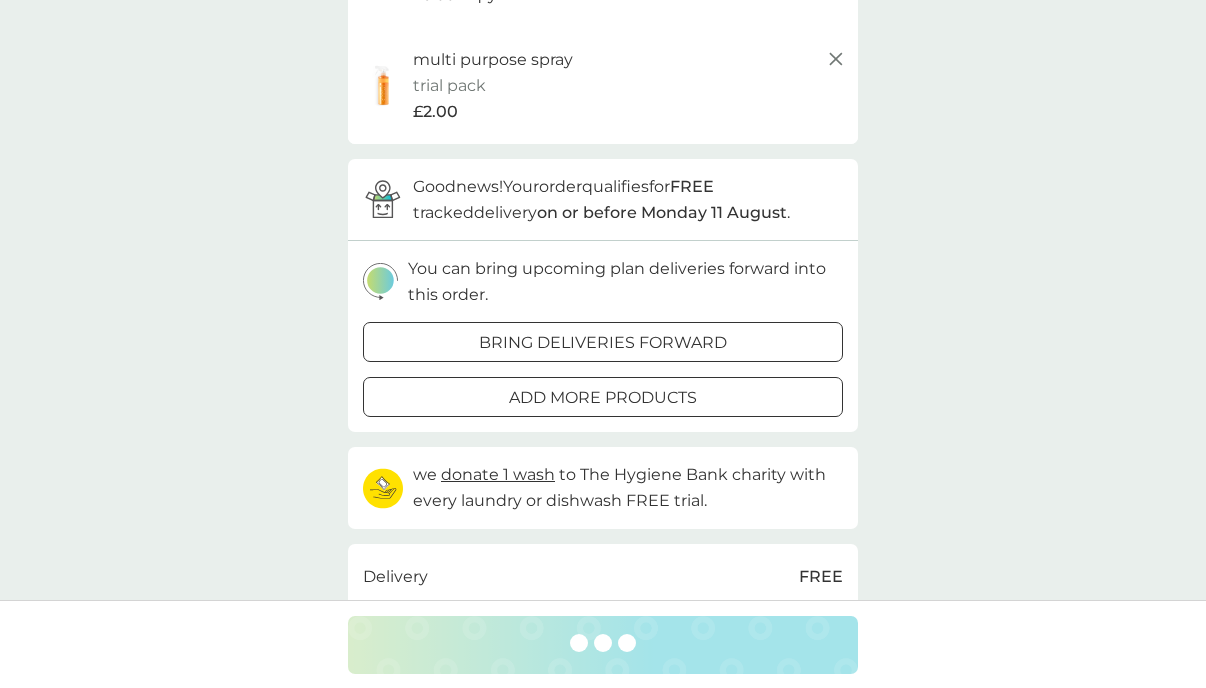 scroll, scrollTop: 0, scrollLeft: 0, axis: both 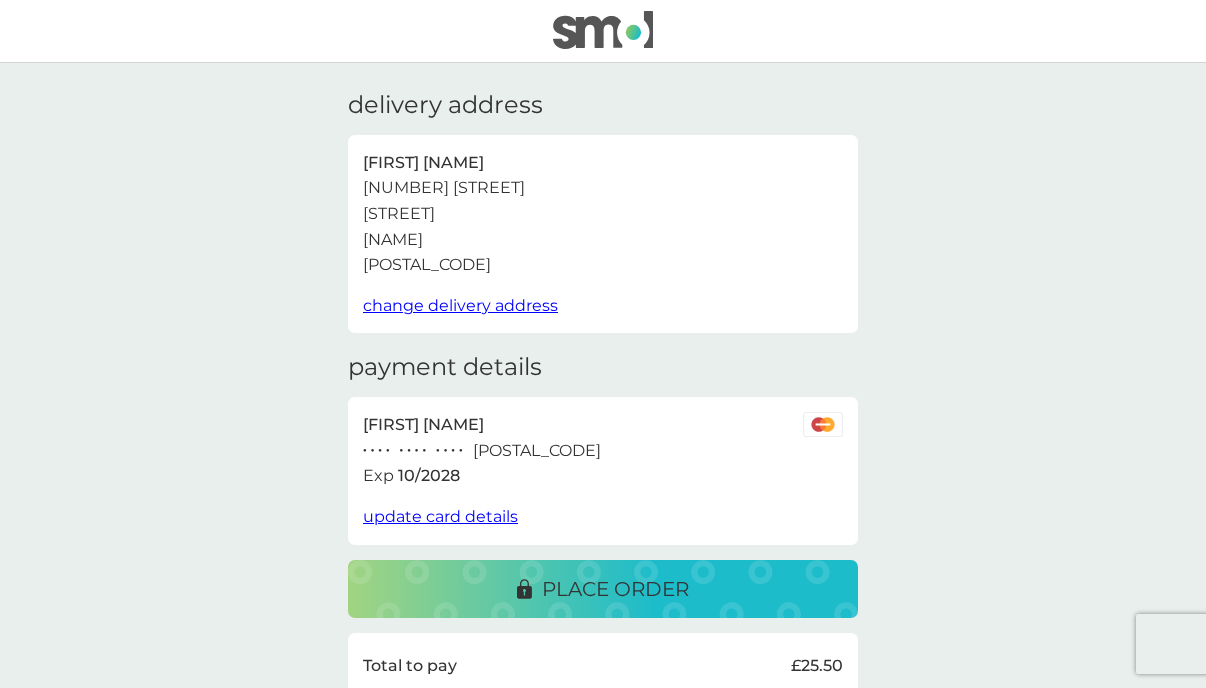 click on "place order" at bounding box center [615, 589] 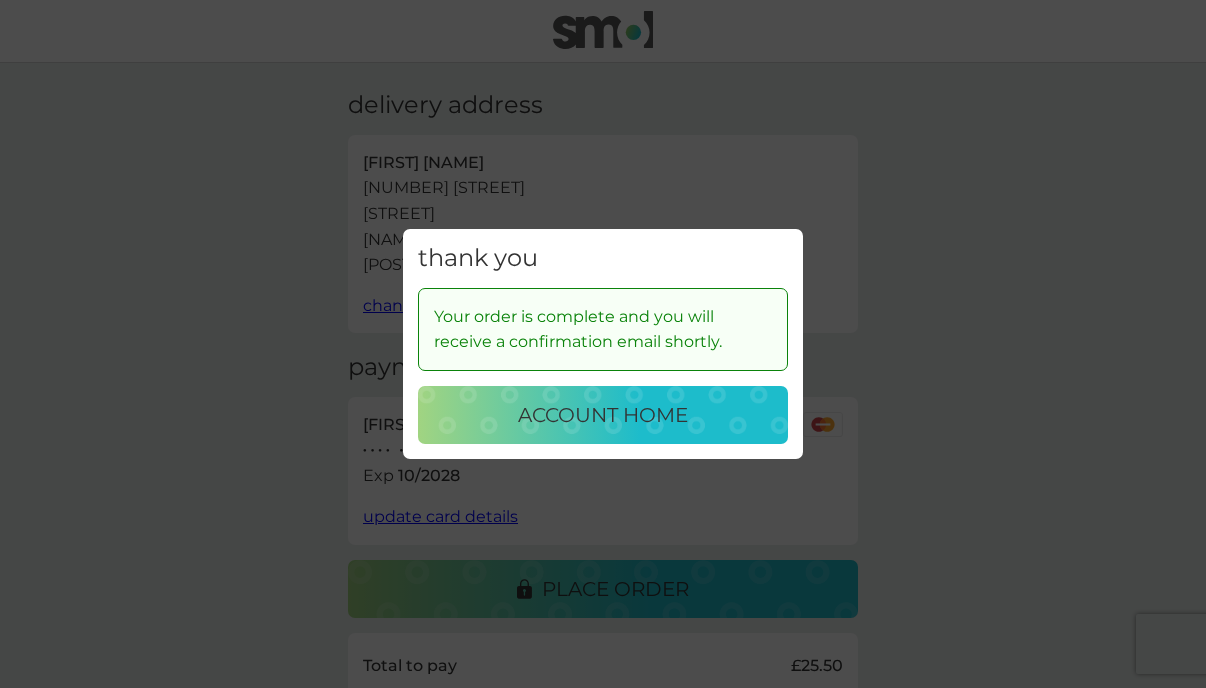 click on "account home" at bounding box center [603, 415] 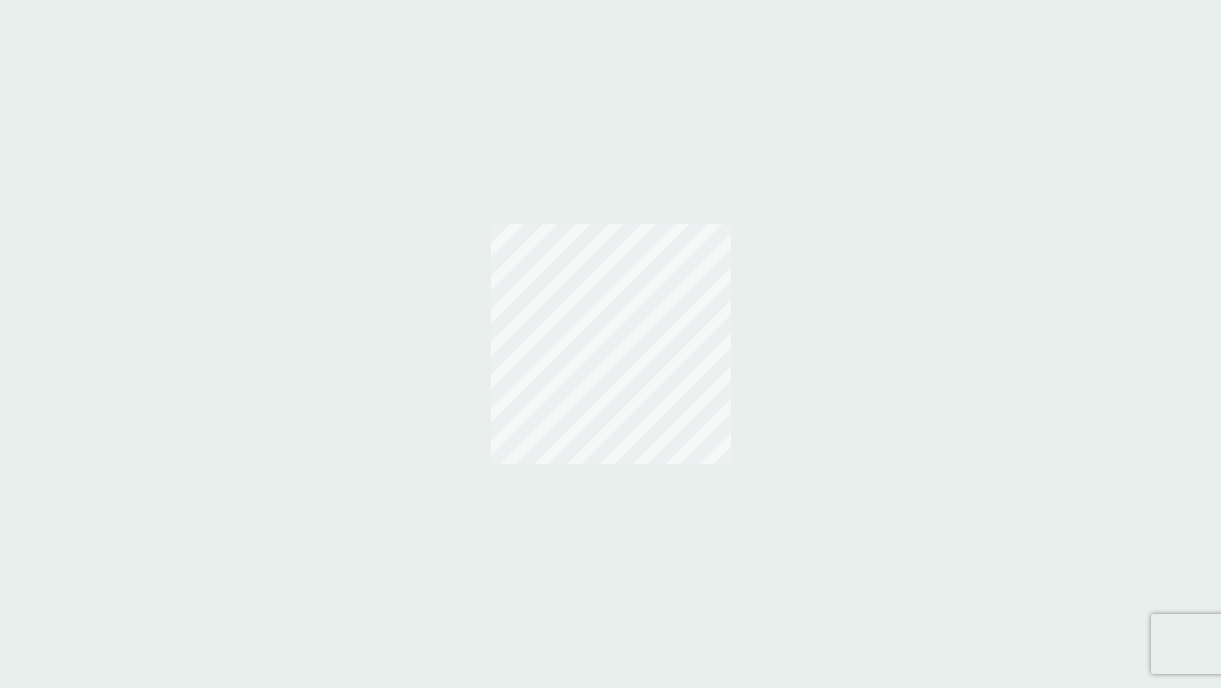 scroll, scrollTop: 0, scrollLeft: 0, axis: both 